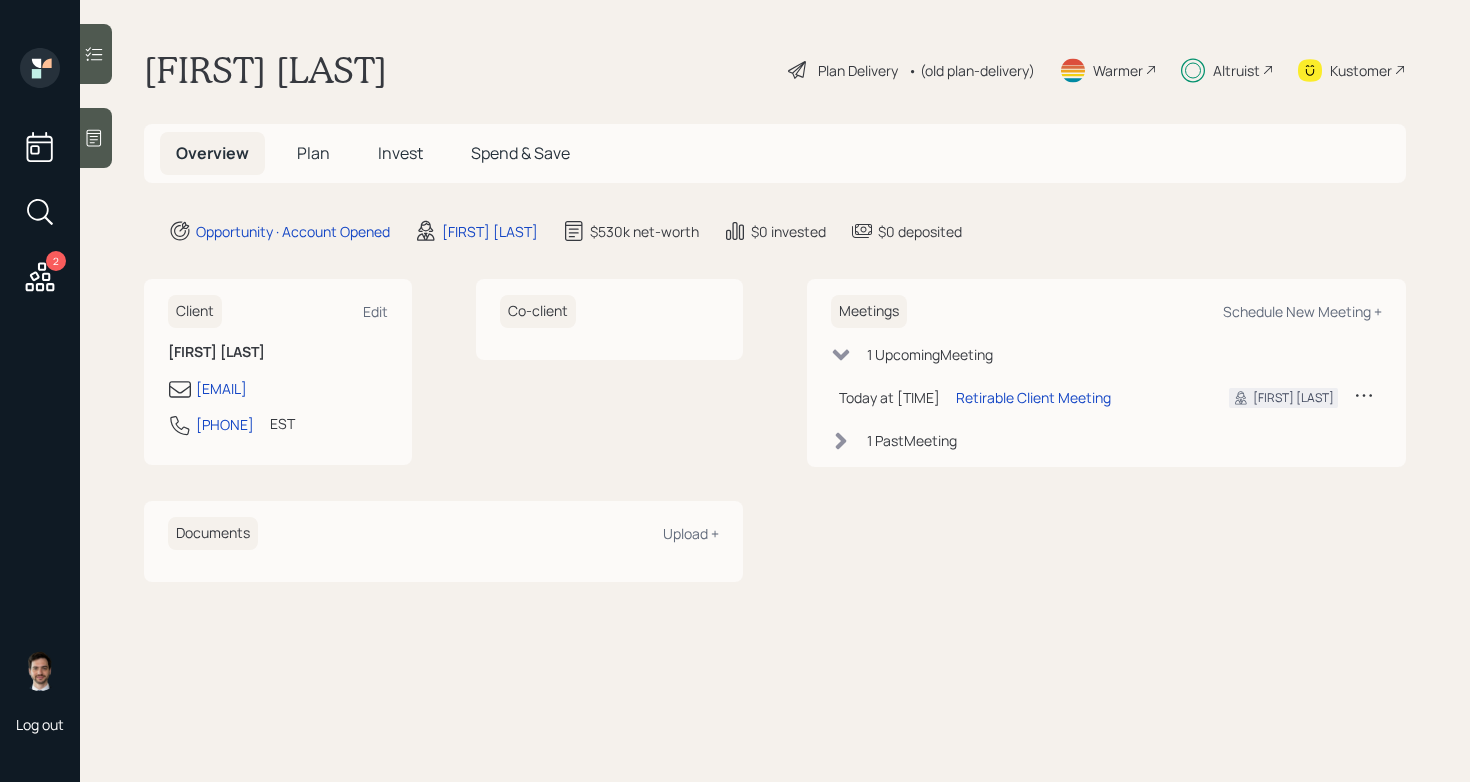 scroll, scrollTop: 0, scrollLeft: 0, axis: both 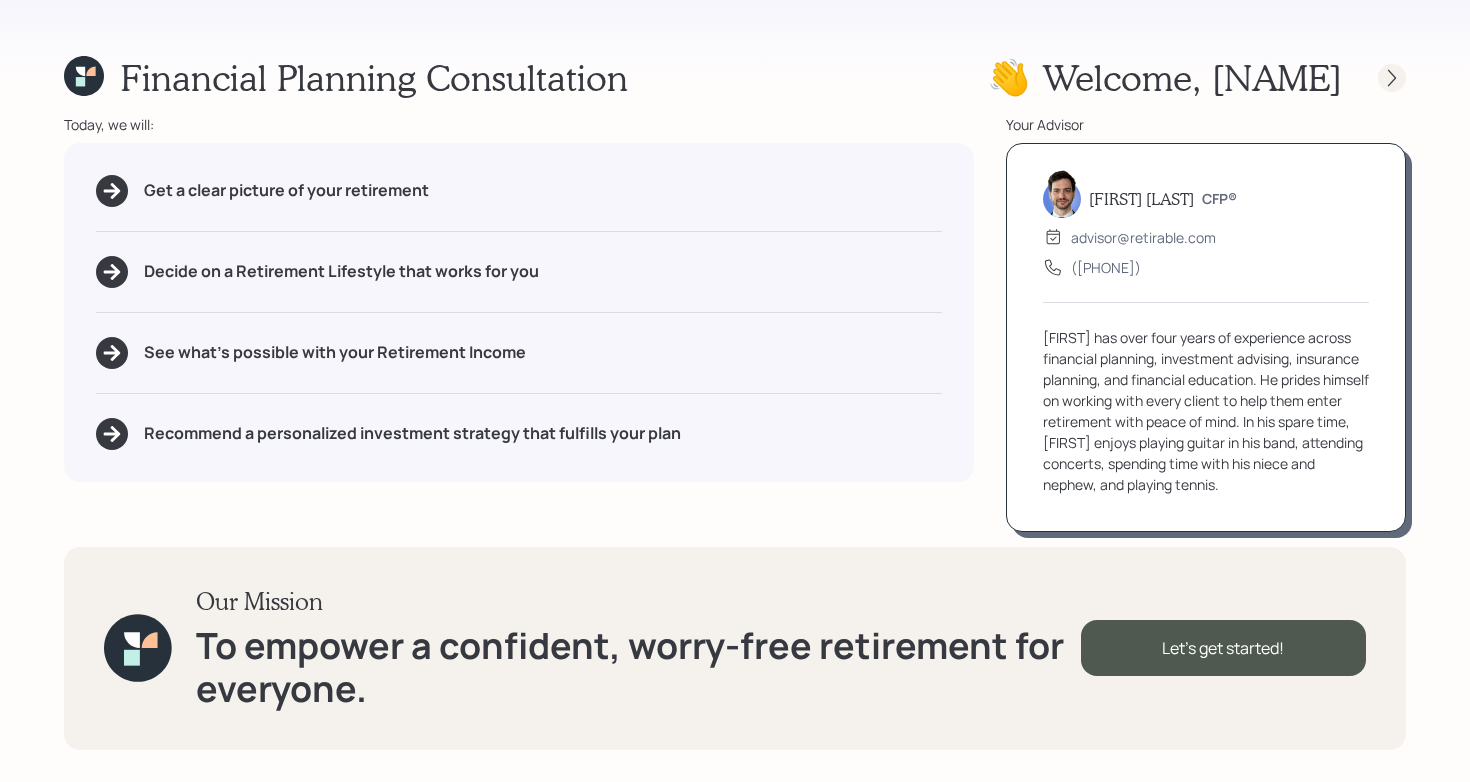 click at bounding box center [1374, 78] 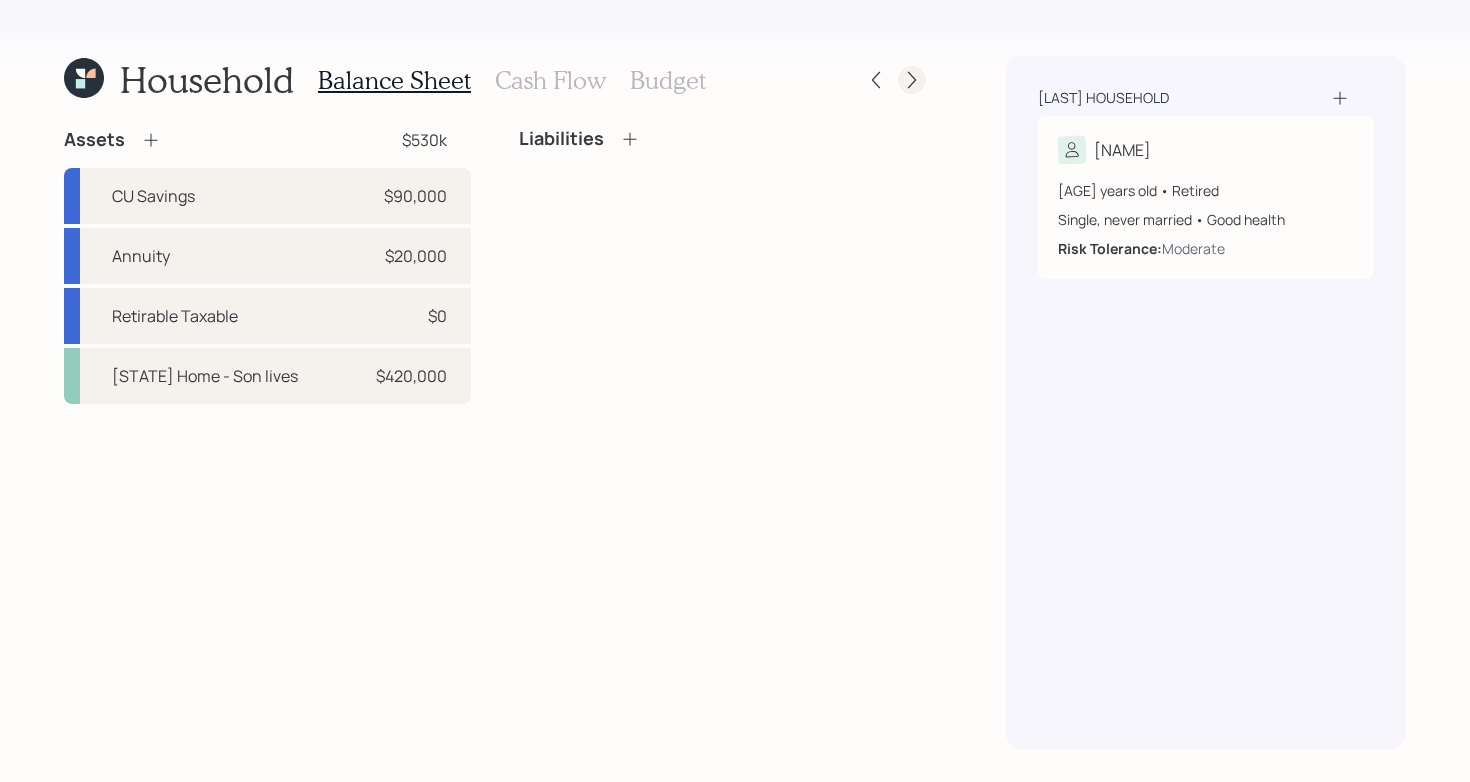 click 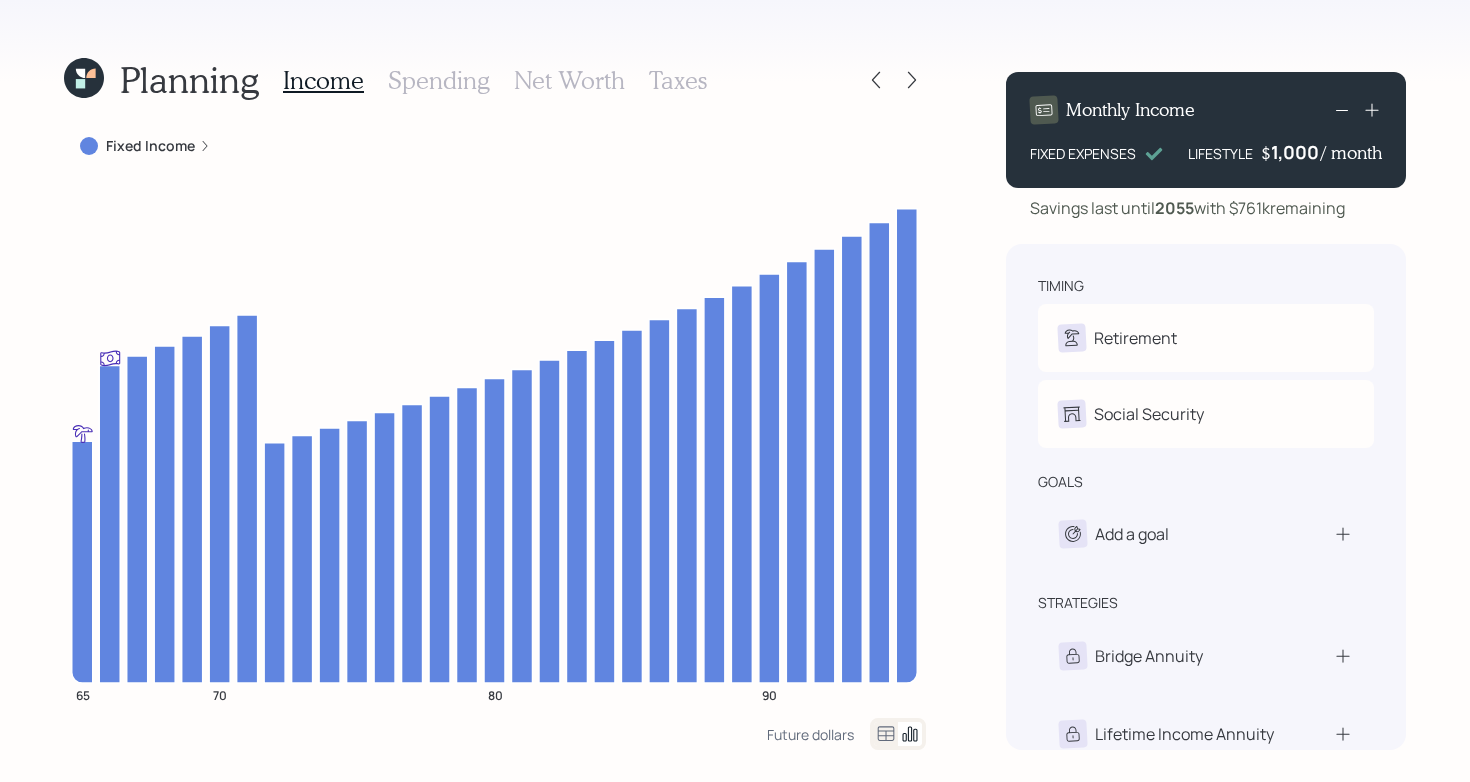 click 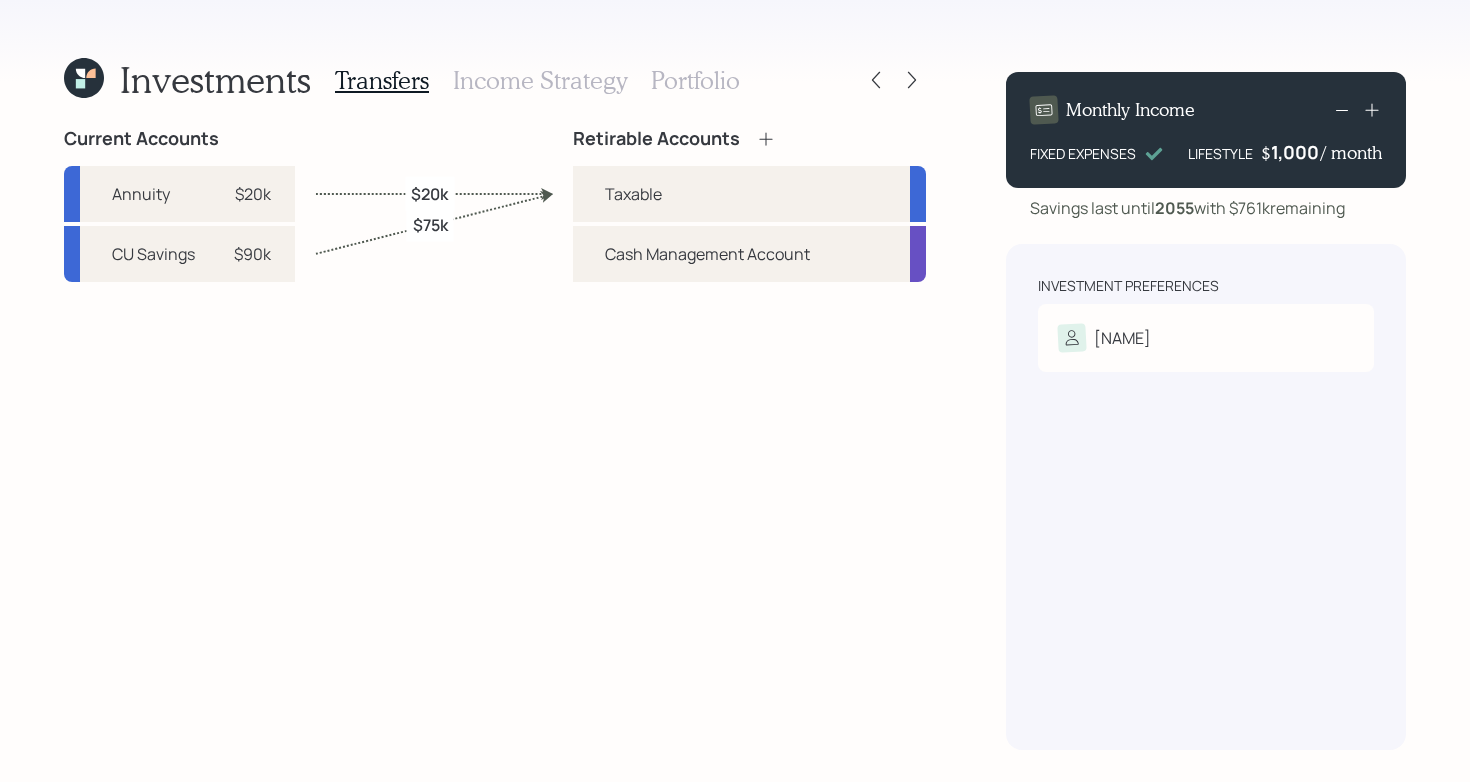 click on "Income Strategy" at bounding box center (540, 80) 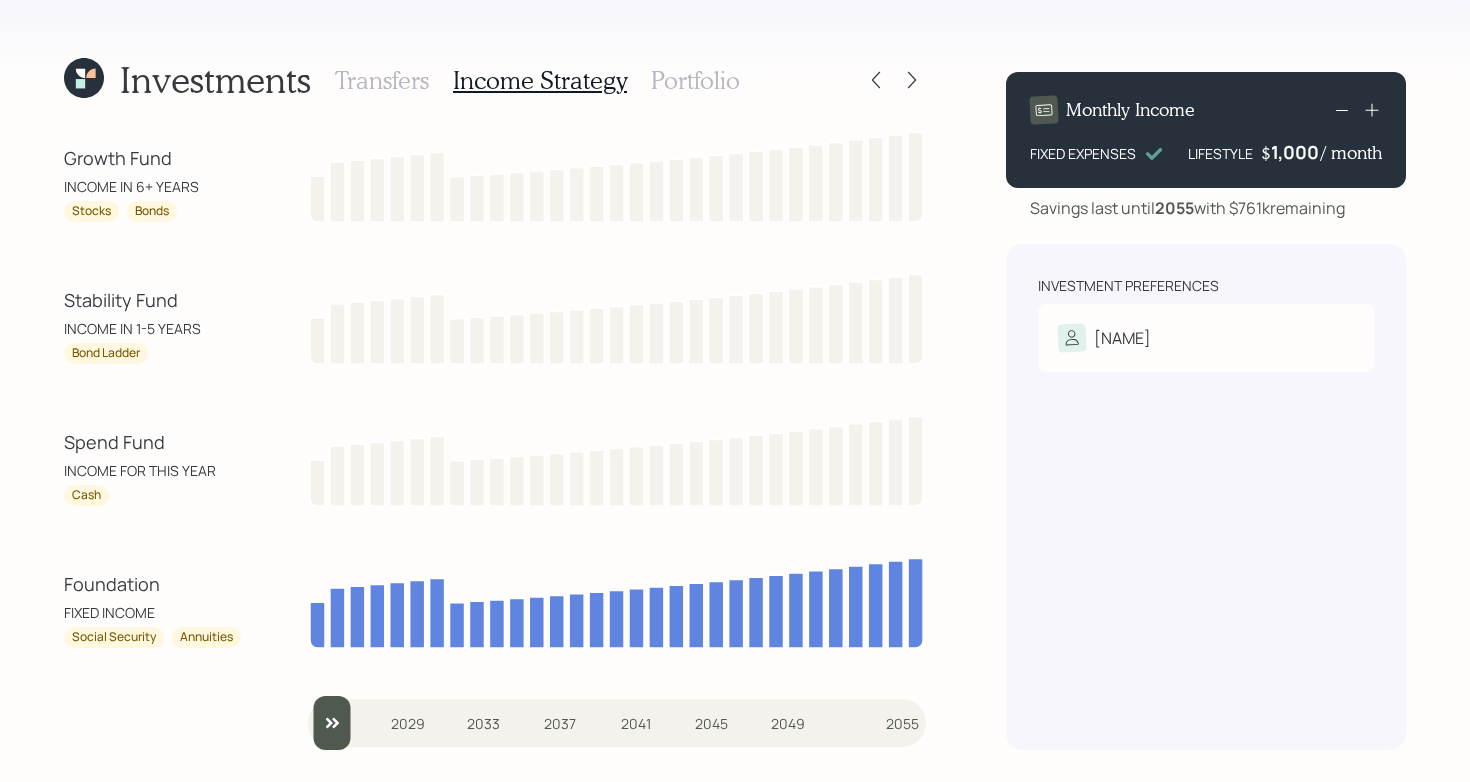 click on "Portfolio" at bounding box center [695, 80] 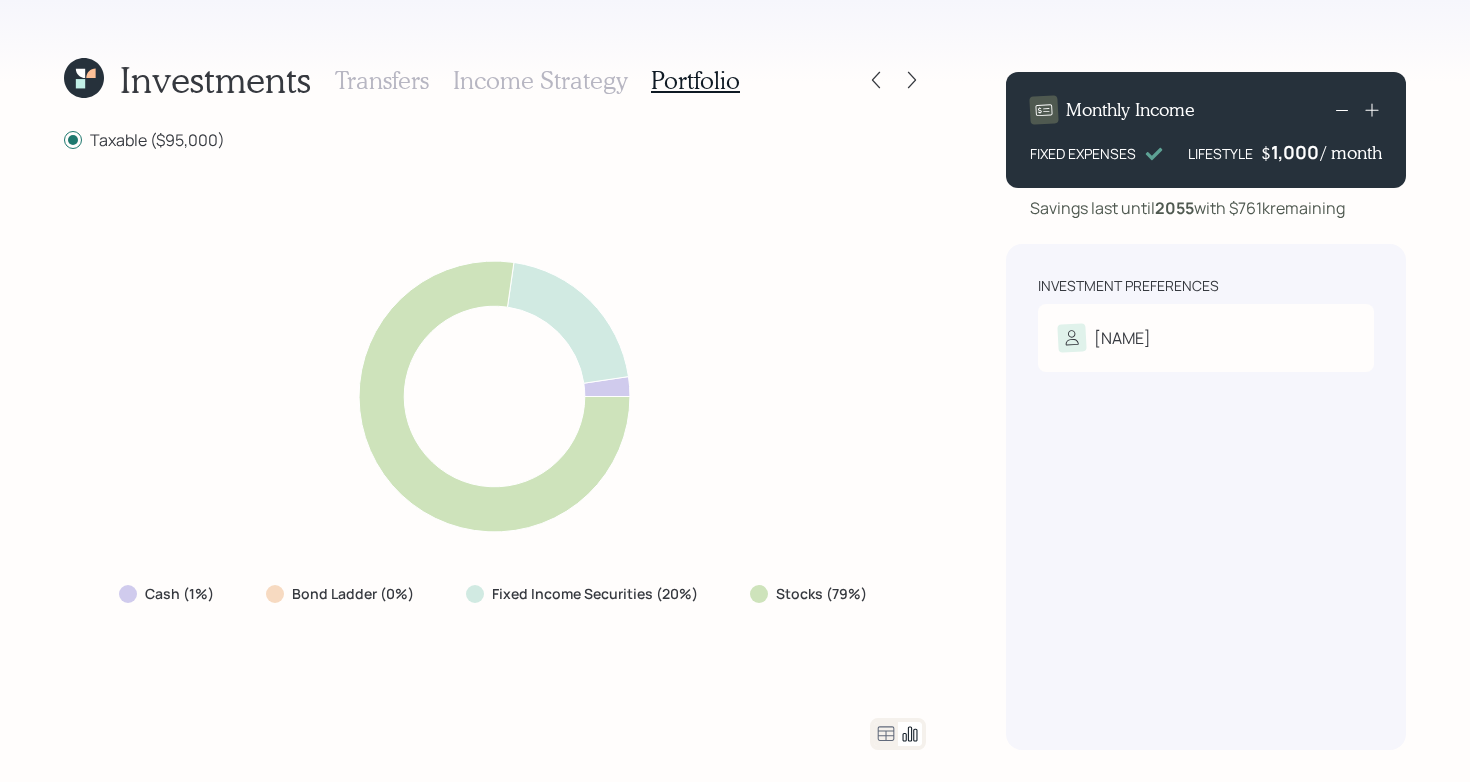 click on "Cash (1%) Bond Ladder (0%) Fixed Income Securities (20%) Stocks (79%)" at bounding box center (495, 434) 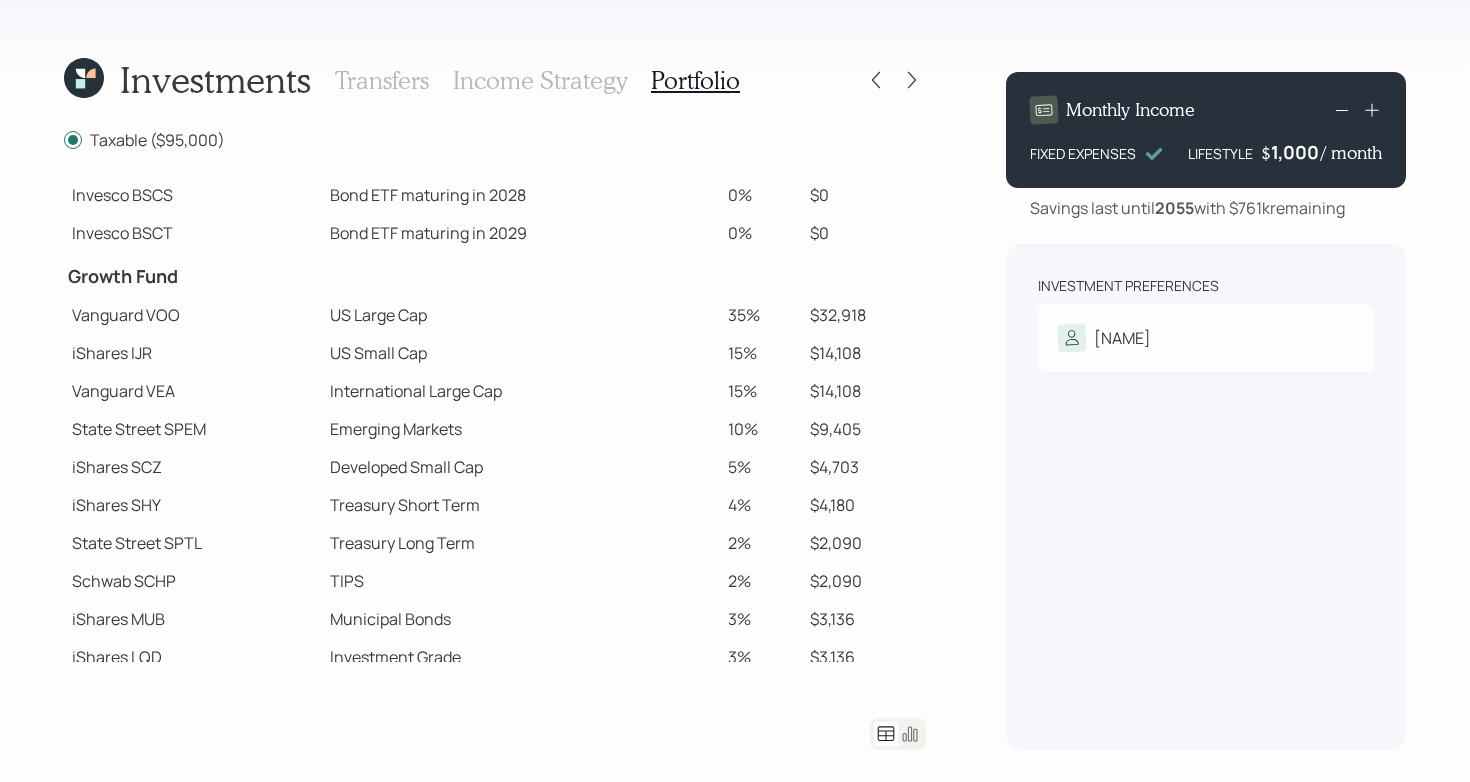 scroll, scrollTop: 244, scrollLeft: 0, axis: vertical 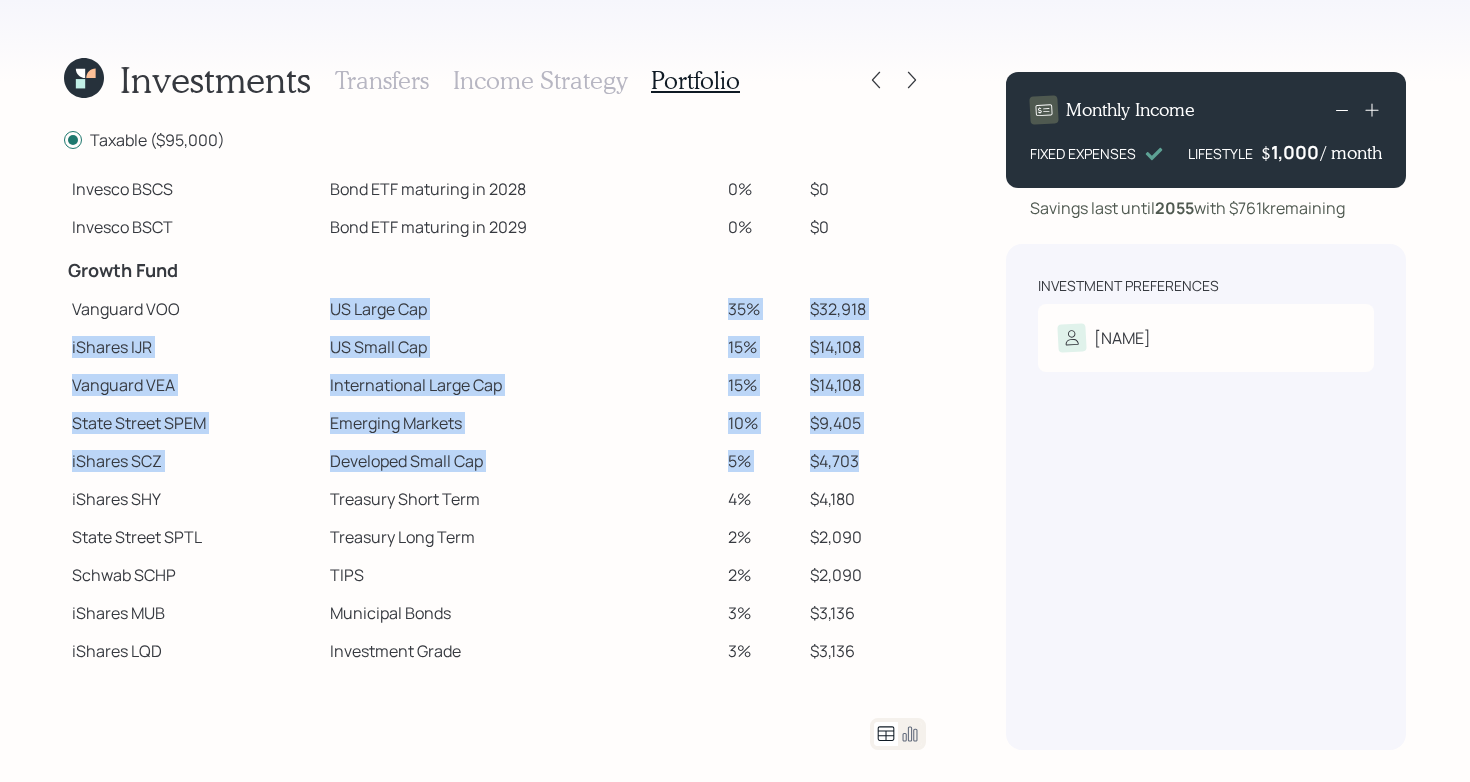 drag, startPoint x: 294, startPoint y: 308, endPoint x: 901, endPoint y: 459, distance: 625.4998 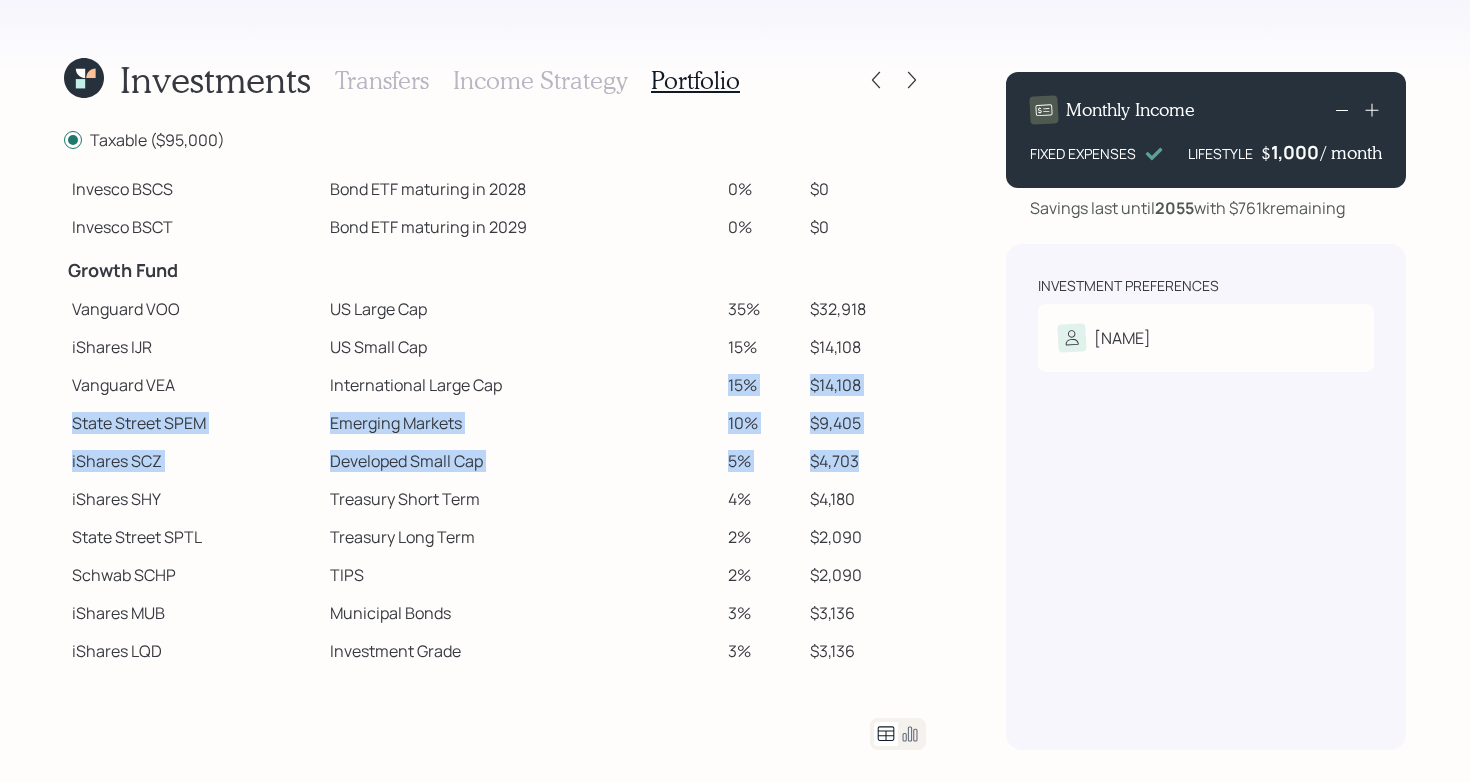 drag, startPoint x: 714, startPoint y: 388, endPoint x: 899, endPoint y: 457, distance: 197.44873 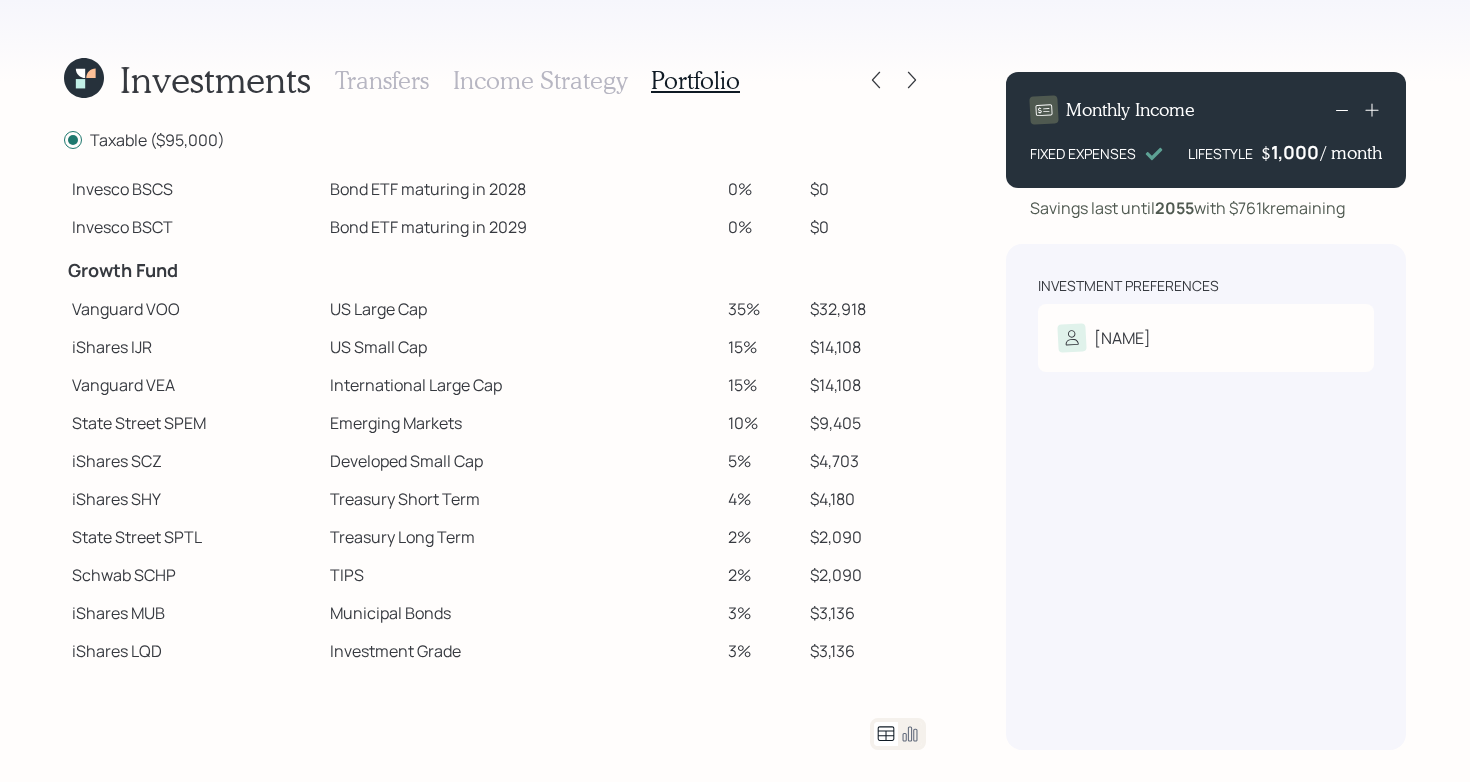 click on "Investment Preferences [NAME] Risk Tolerance:   Moderate" at bounding box center [1206, 497] 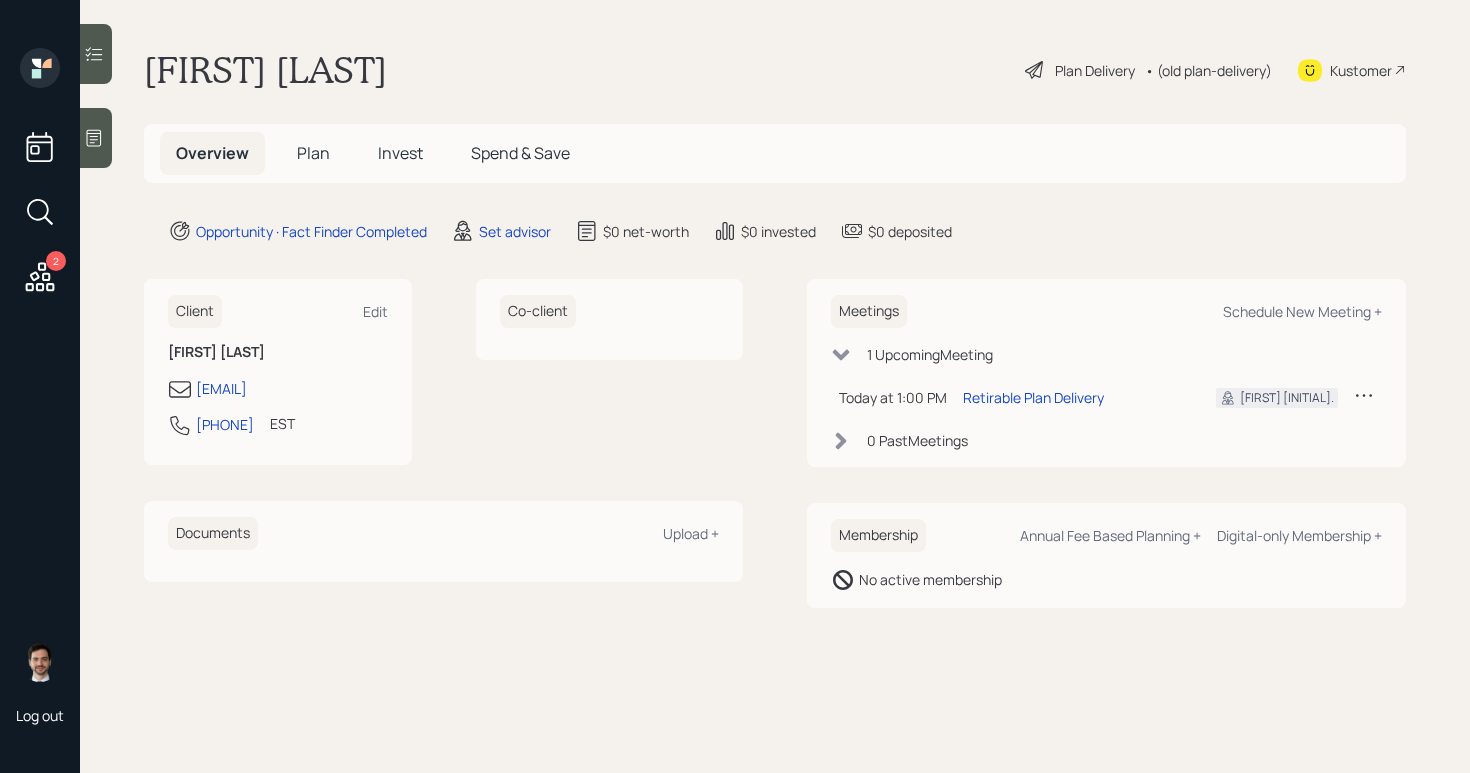 scroll, scrollTop: 0, scrollLeft: 0, axis: both 